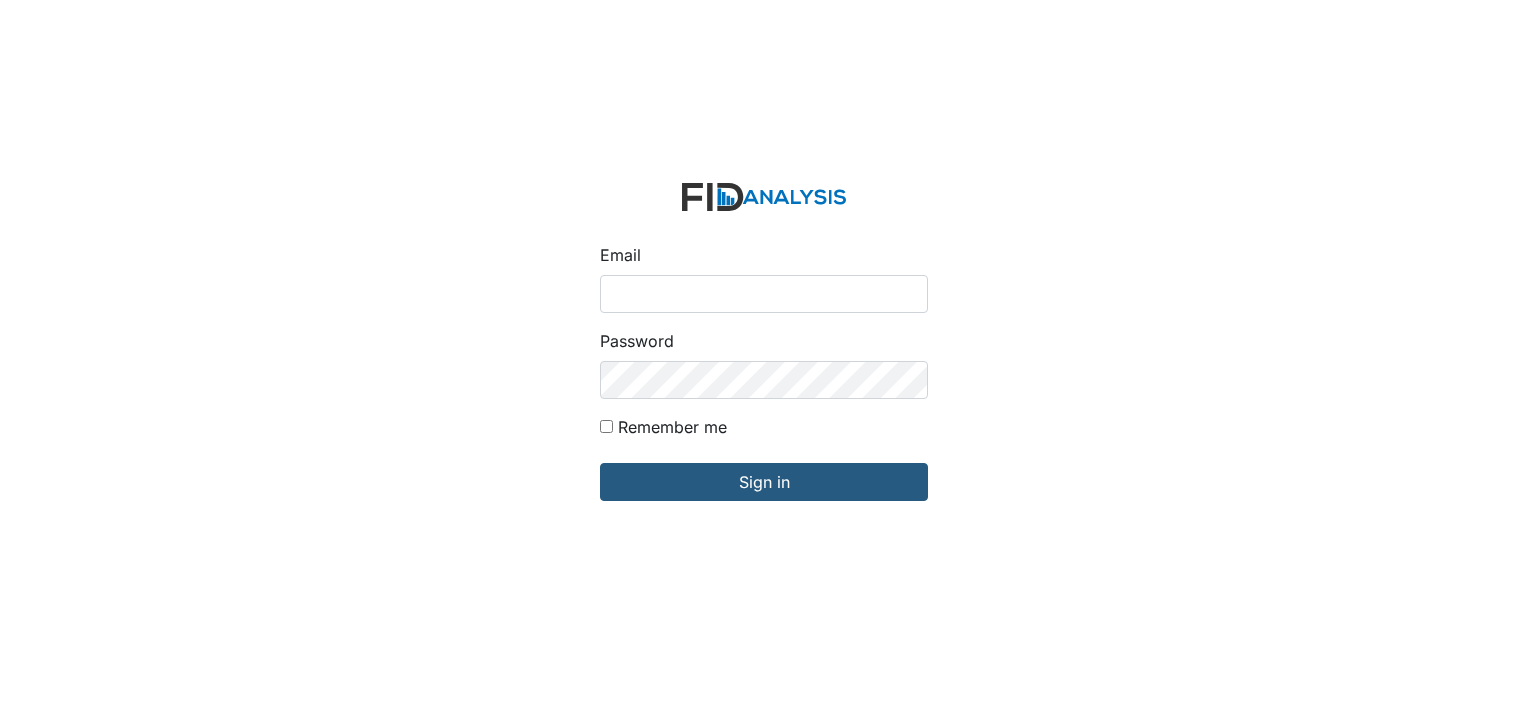scroll, scrollTop: 0, scrollLeft: 0, axis: both 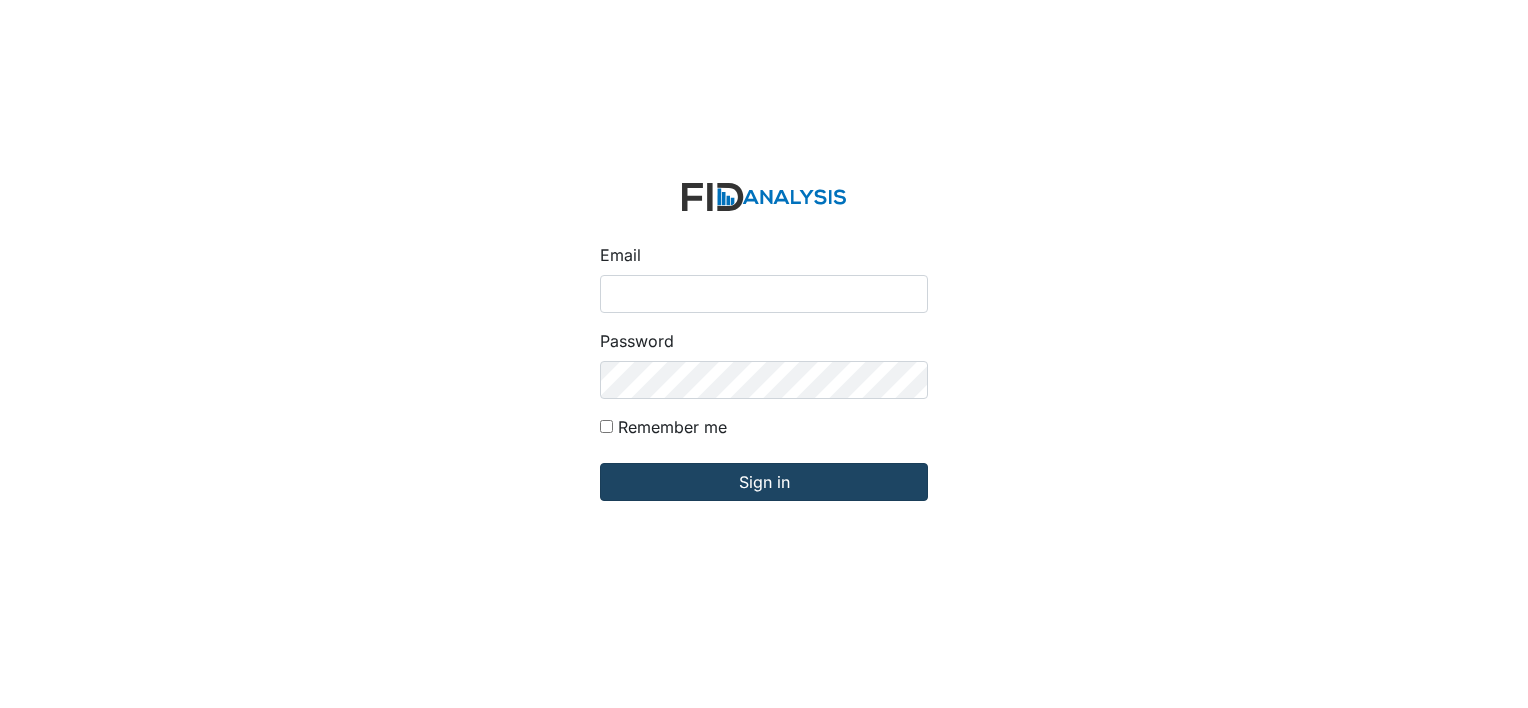 type on "[USERNAME]@example.com" 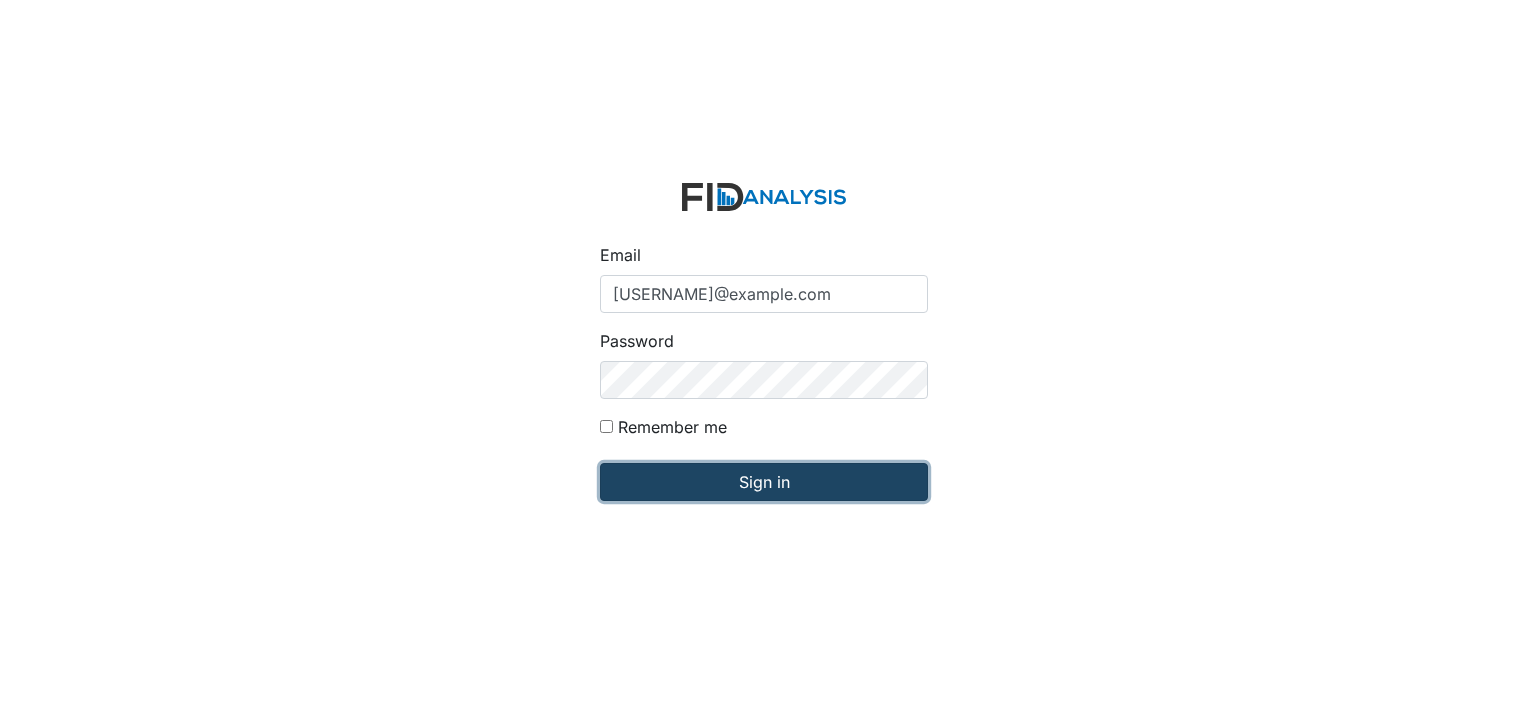 click on "Sign in" at bounding box center (764, 482) 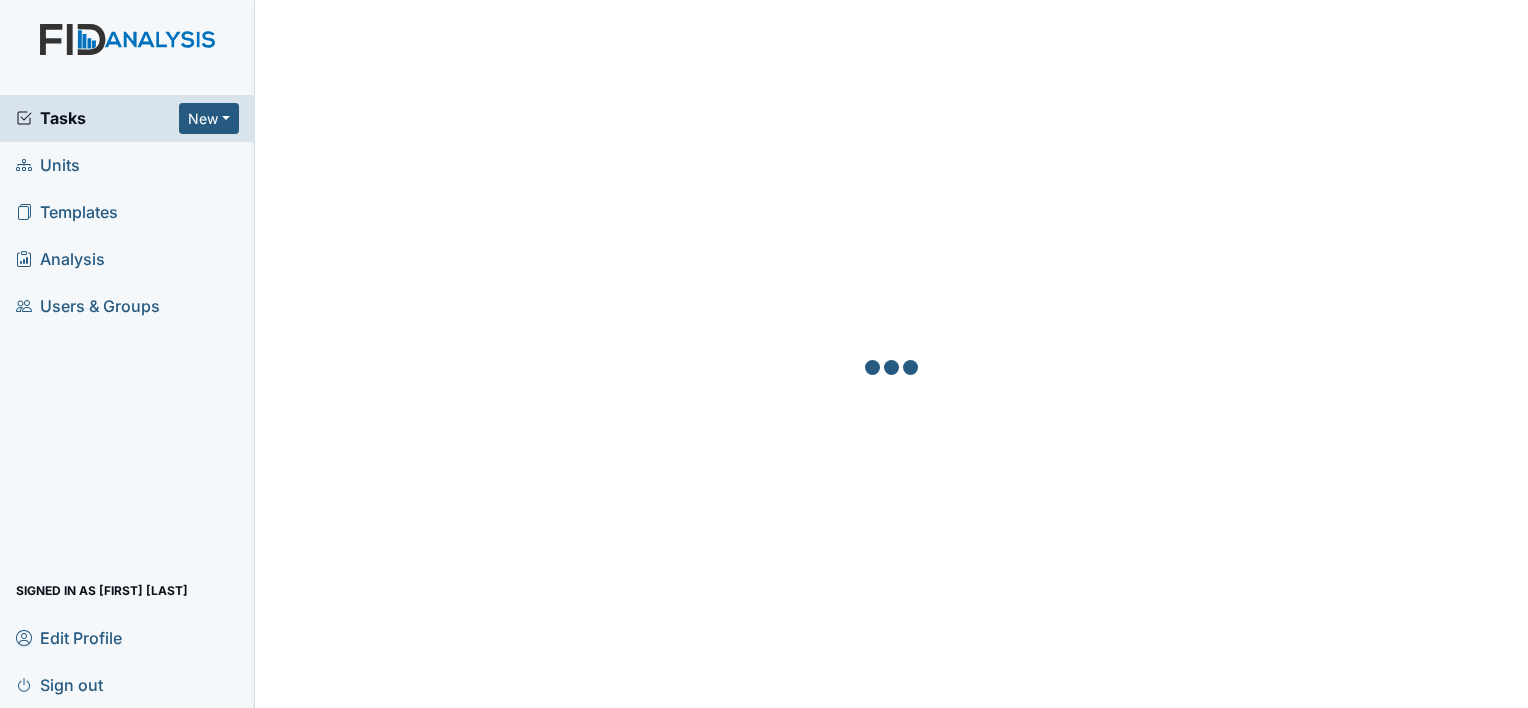 scroll, scrollTop: 0, scrollLeft: 0, axis: both 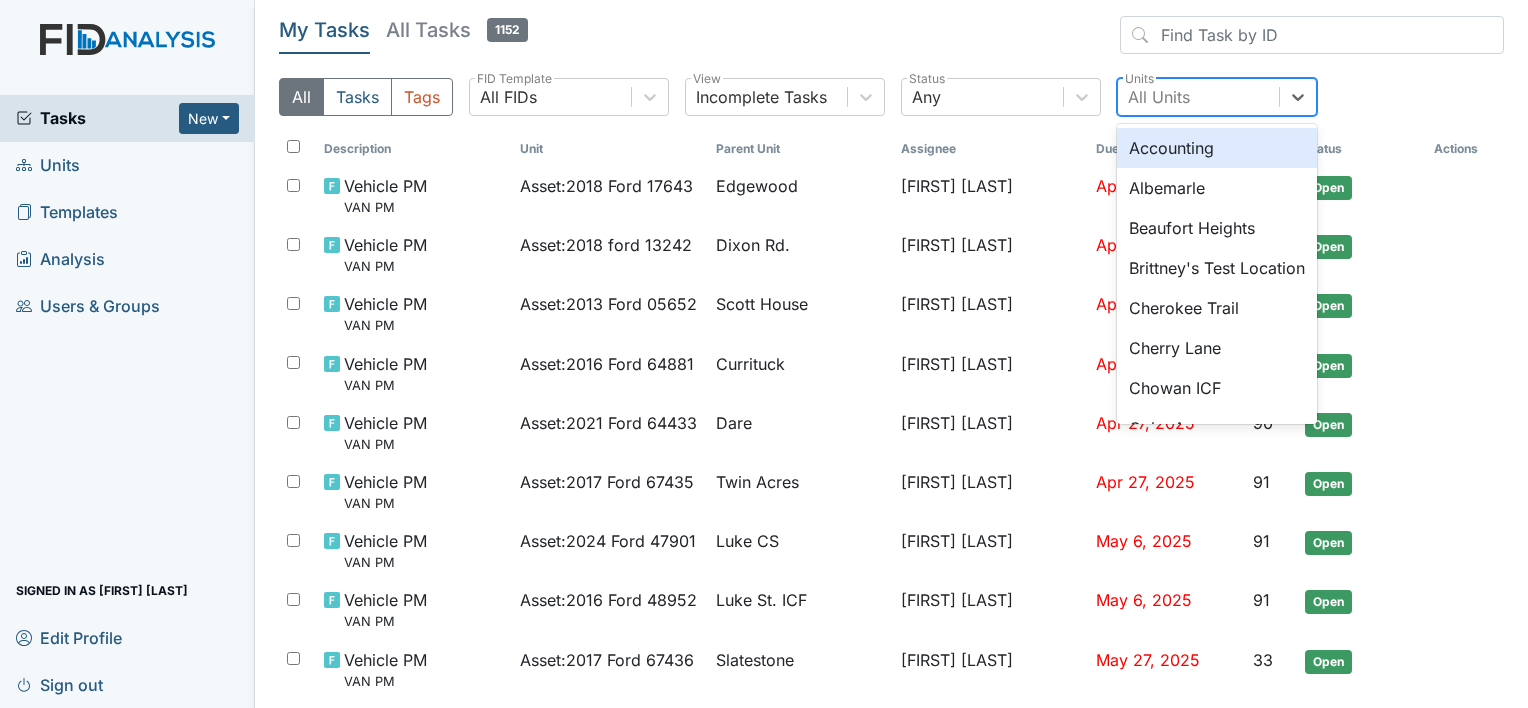 click on "All Units" at bounding box center [1159, 97] 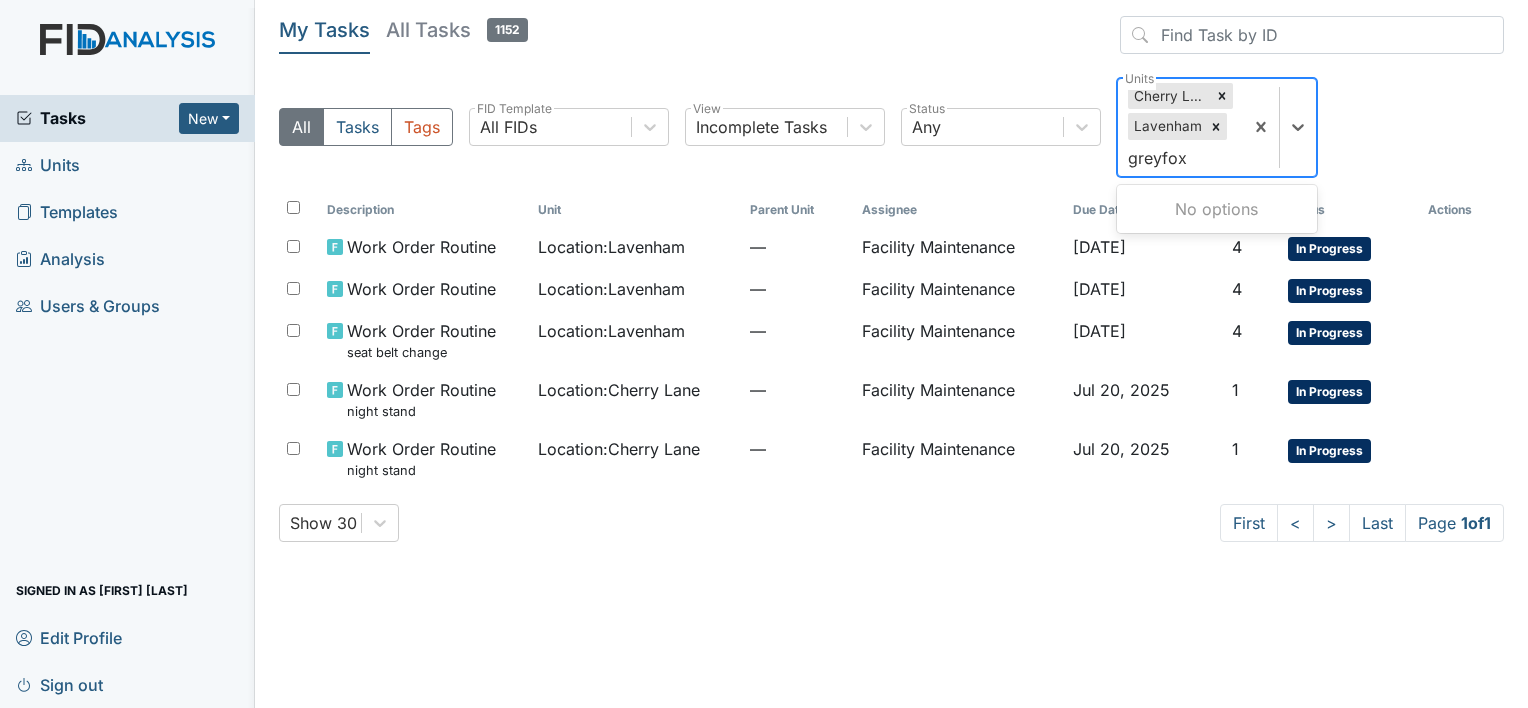 type on "greyfox" 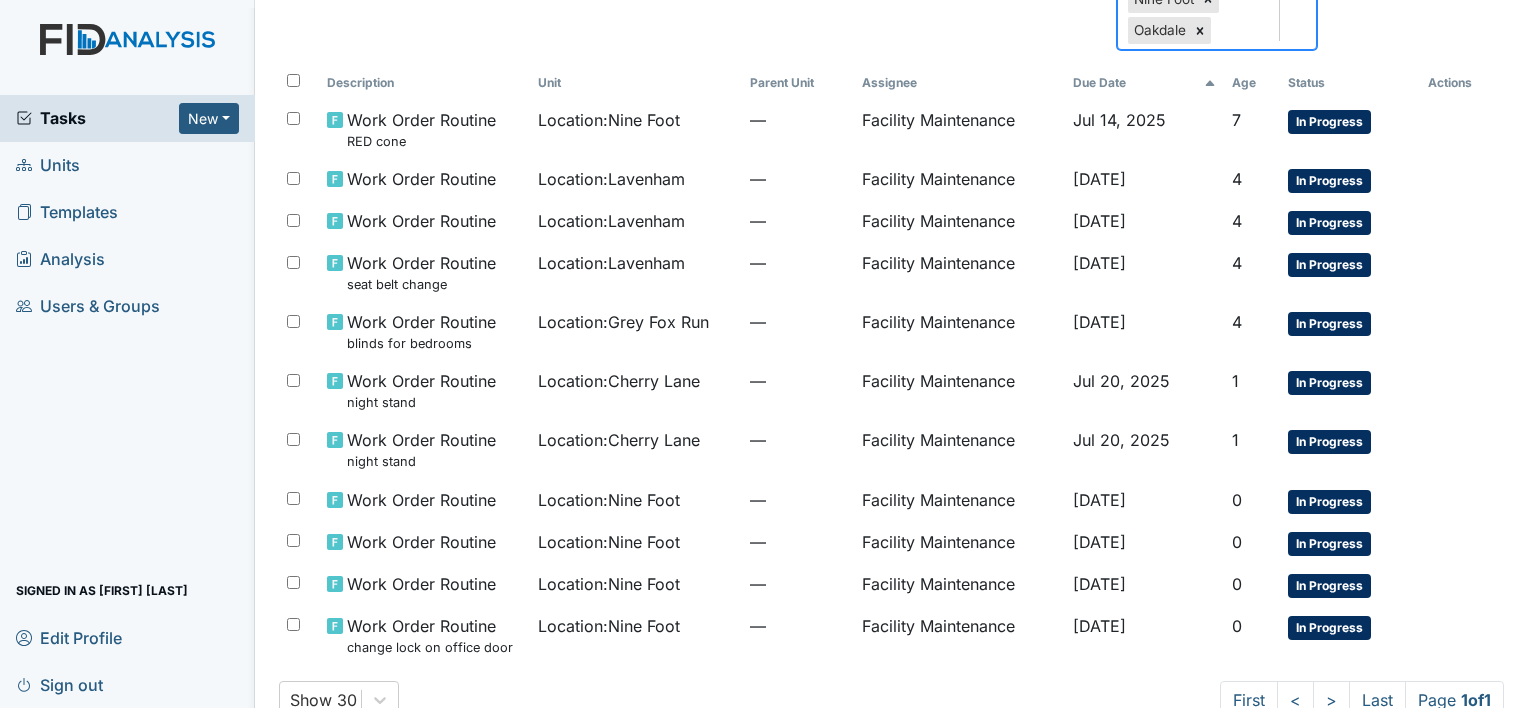 scroll, scrollTop: 199, scrollLeft: 0, axis: vertical 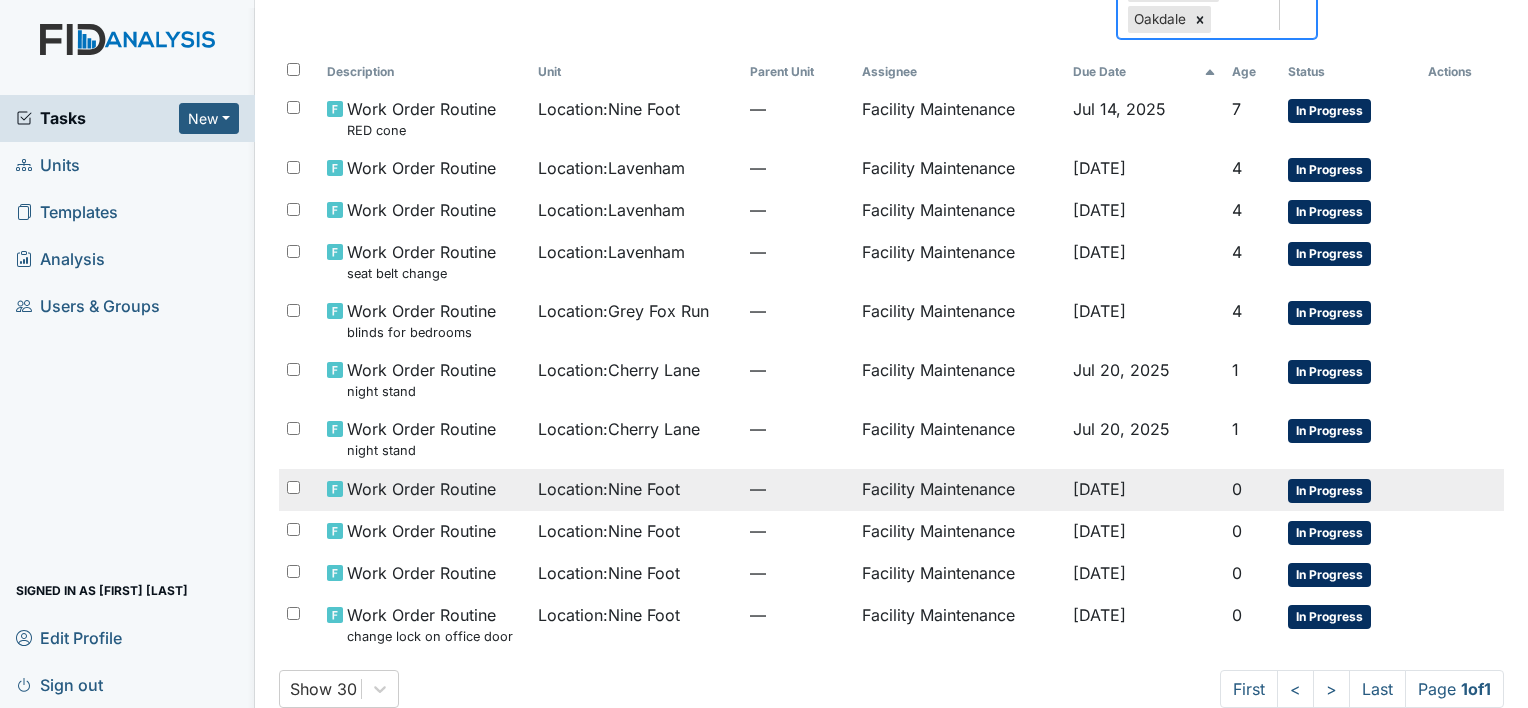 type 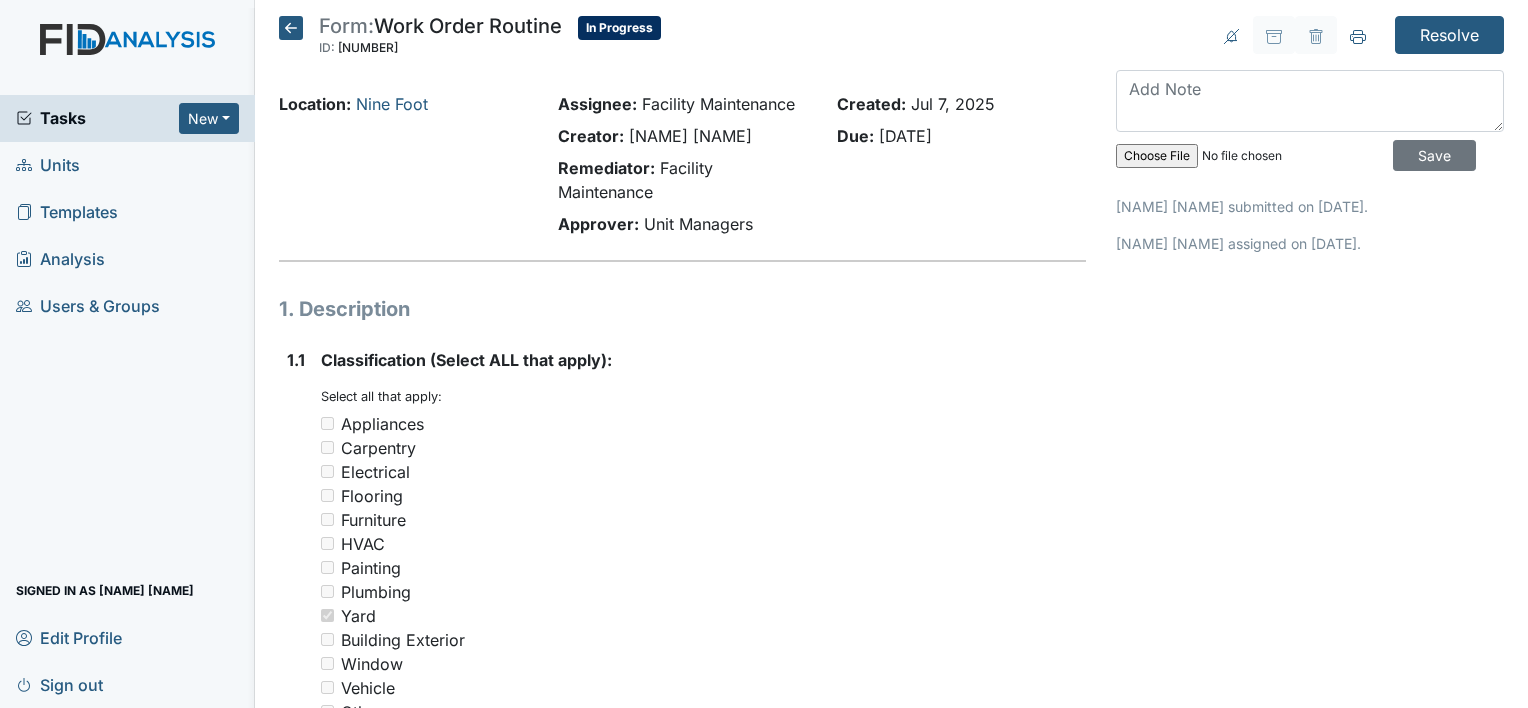scroll, scrollTop: 0, scrollLeft: 0, axis: both 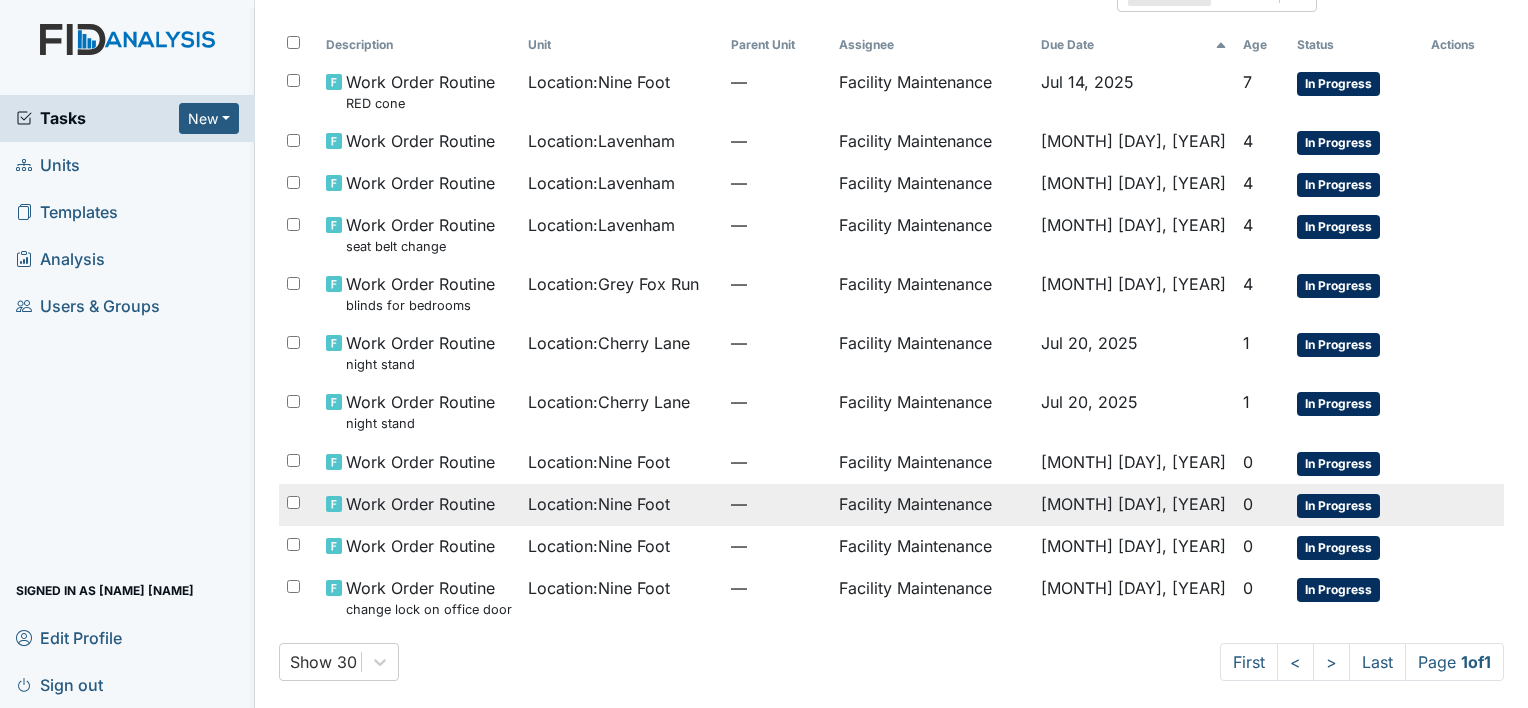 click on "—" at bounding box center [777, 91] 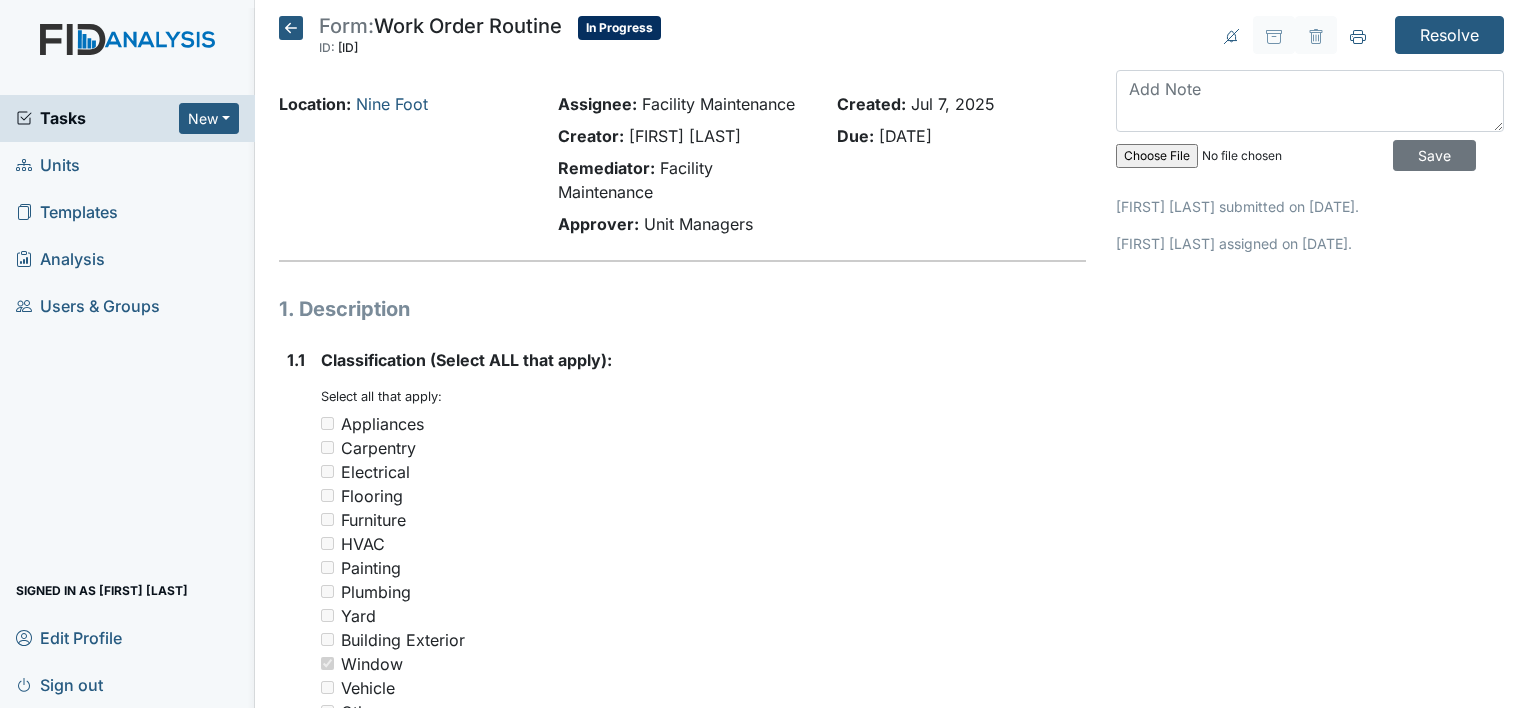 scroll, scrollTop: 0, scrollLeft: 0, axis: both 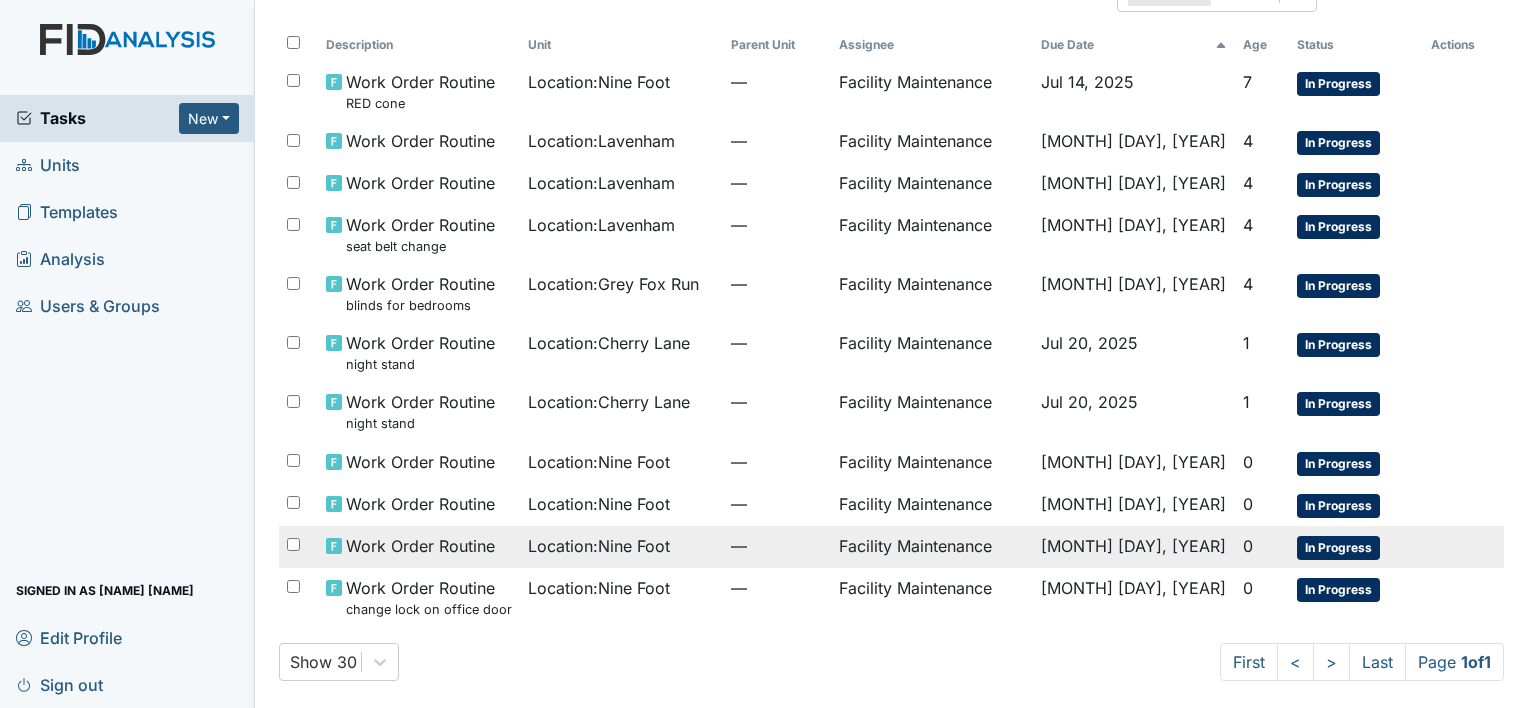 click on "—" at bounding box center (777, 91) 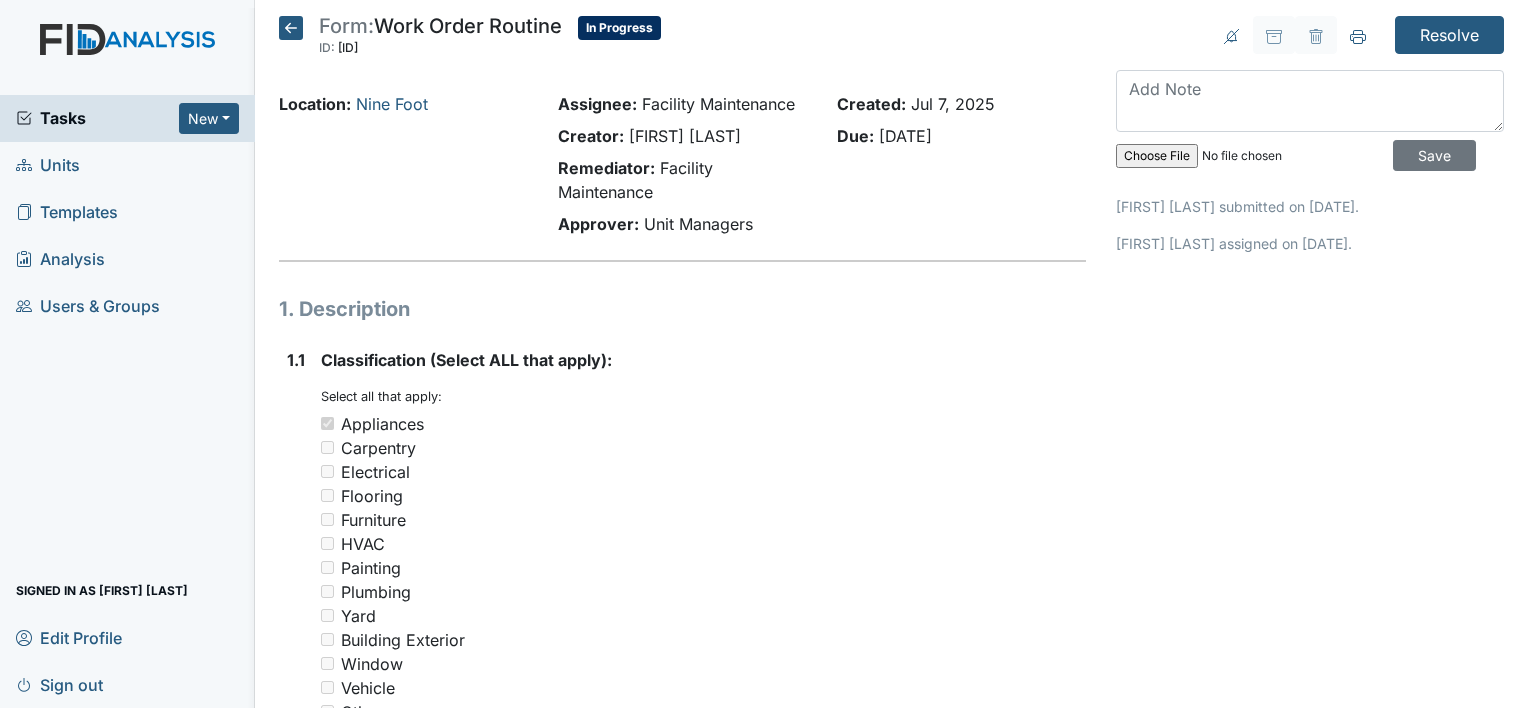 scroll, scrollTop: 0, scrollLeft: 0, axis: both 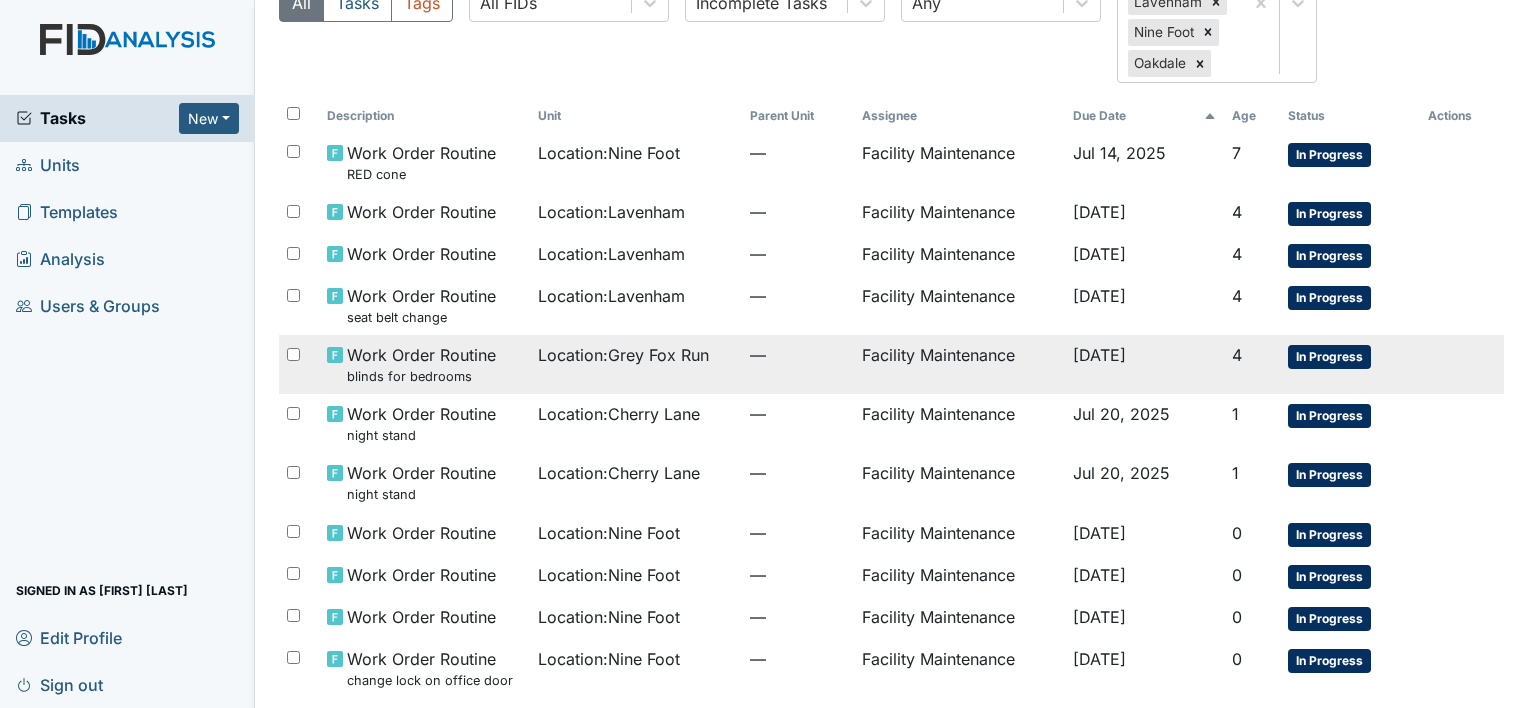 click on "Location :  Grey Fox Run" at bounding box center [635, 153] 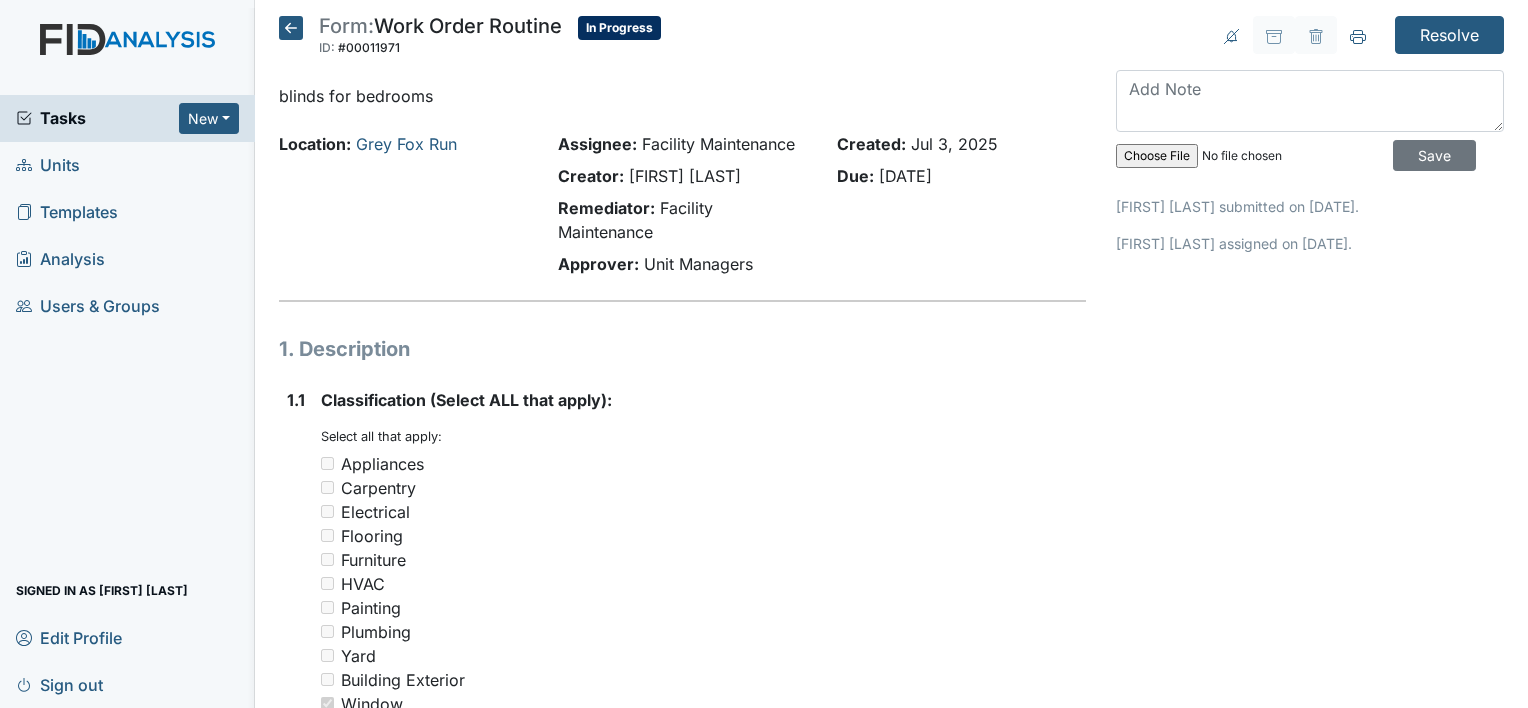 scroll, scrollTop: 0, scrollLeft: 0, axis: both 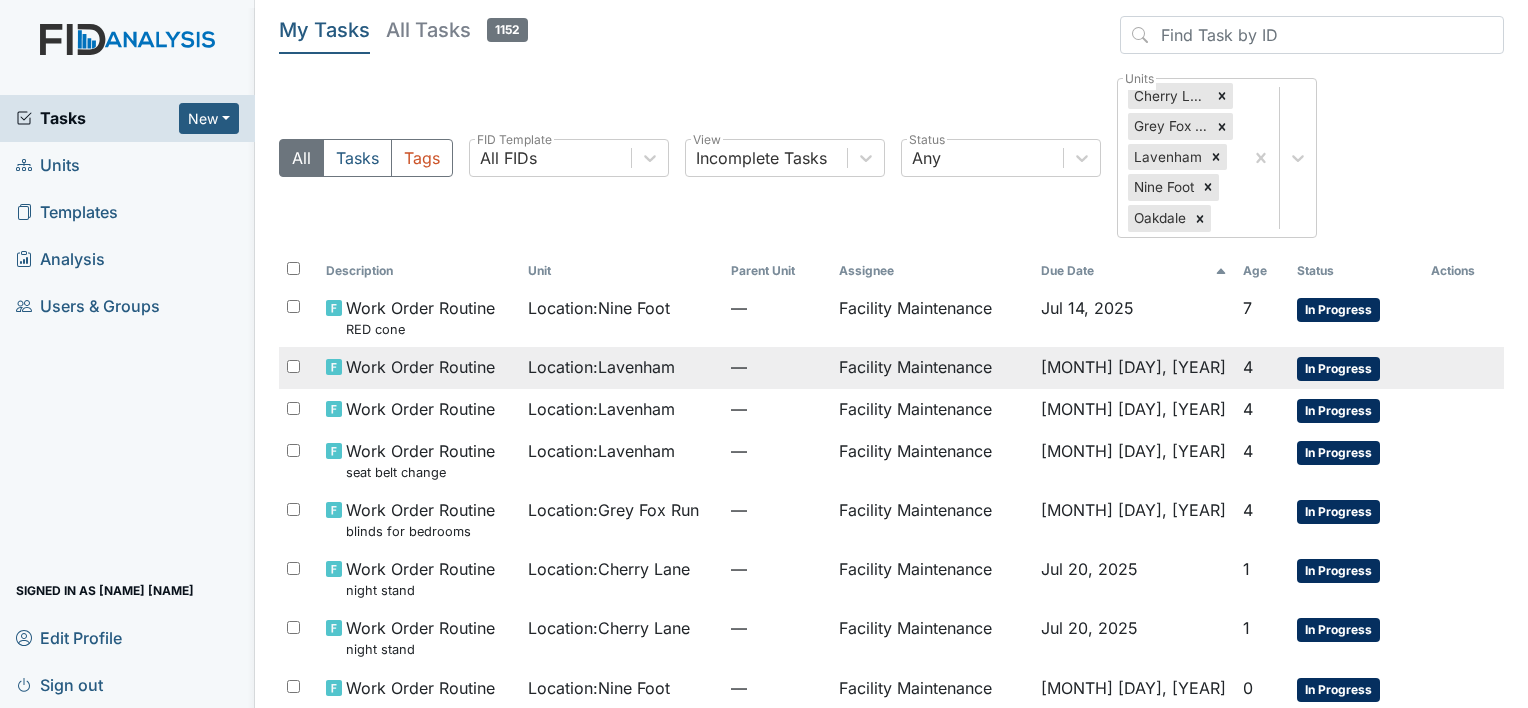 click on "Facility Maintenance" at bounding box center [932, 317] 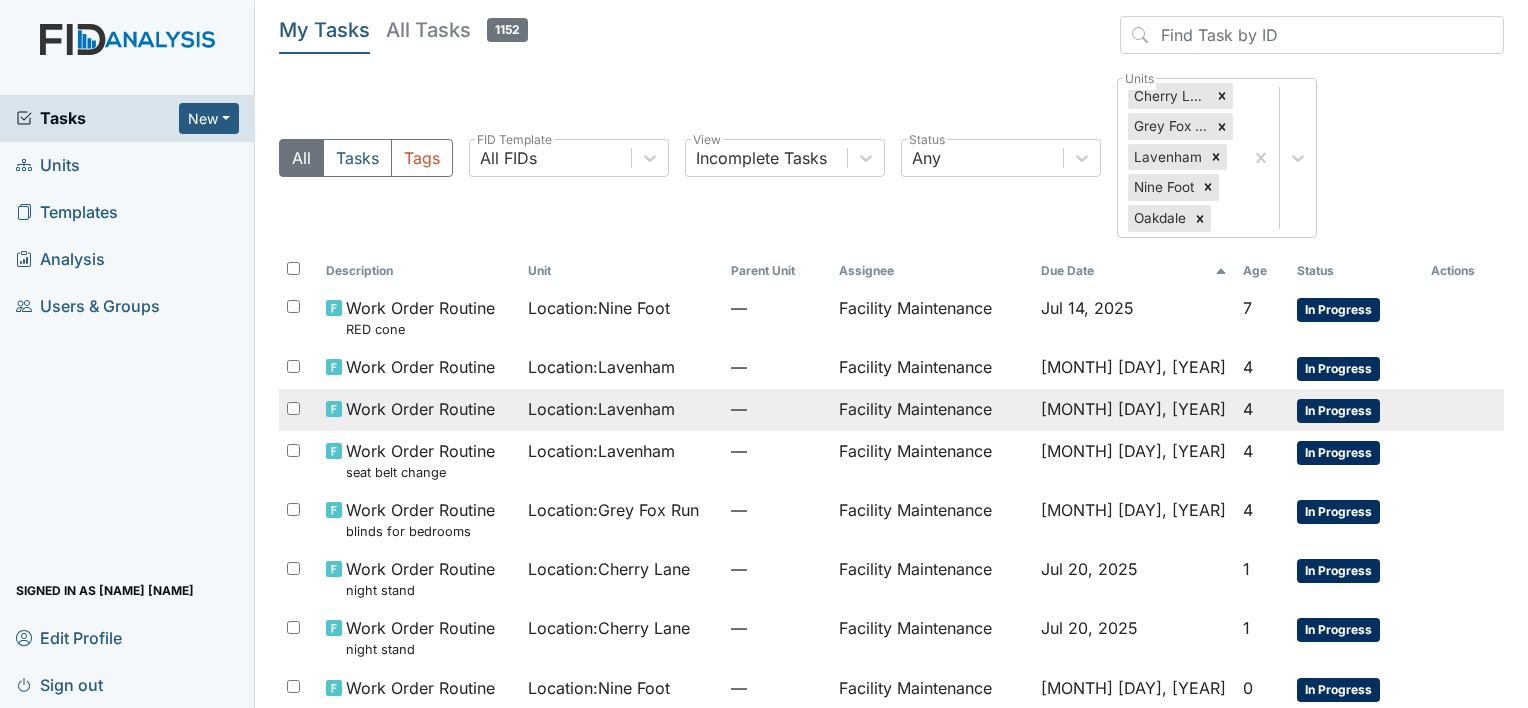 click on "Location :  Lavenham" at bounding box center (621, 317) 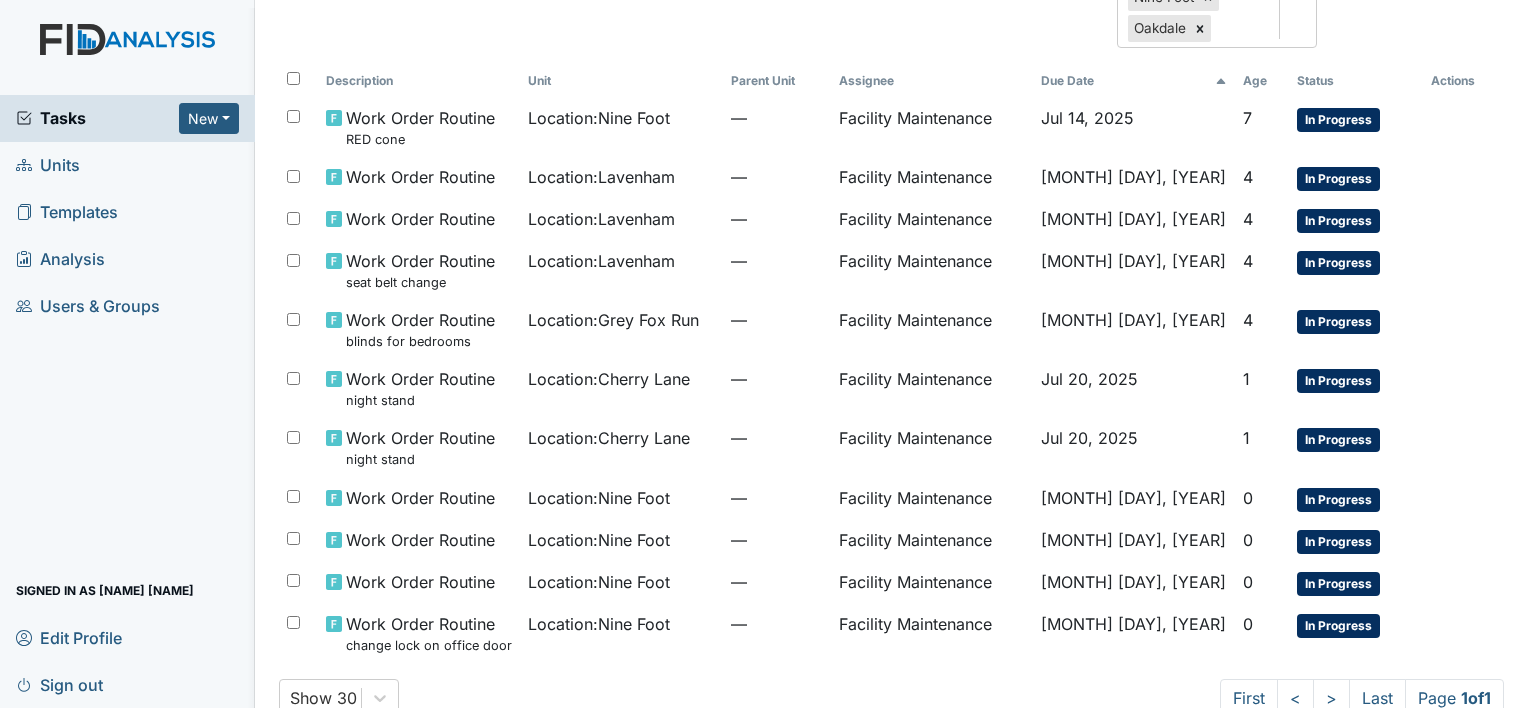 scroll, scrollTop: 226, scrollLeft: 0, axis: vertical 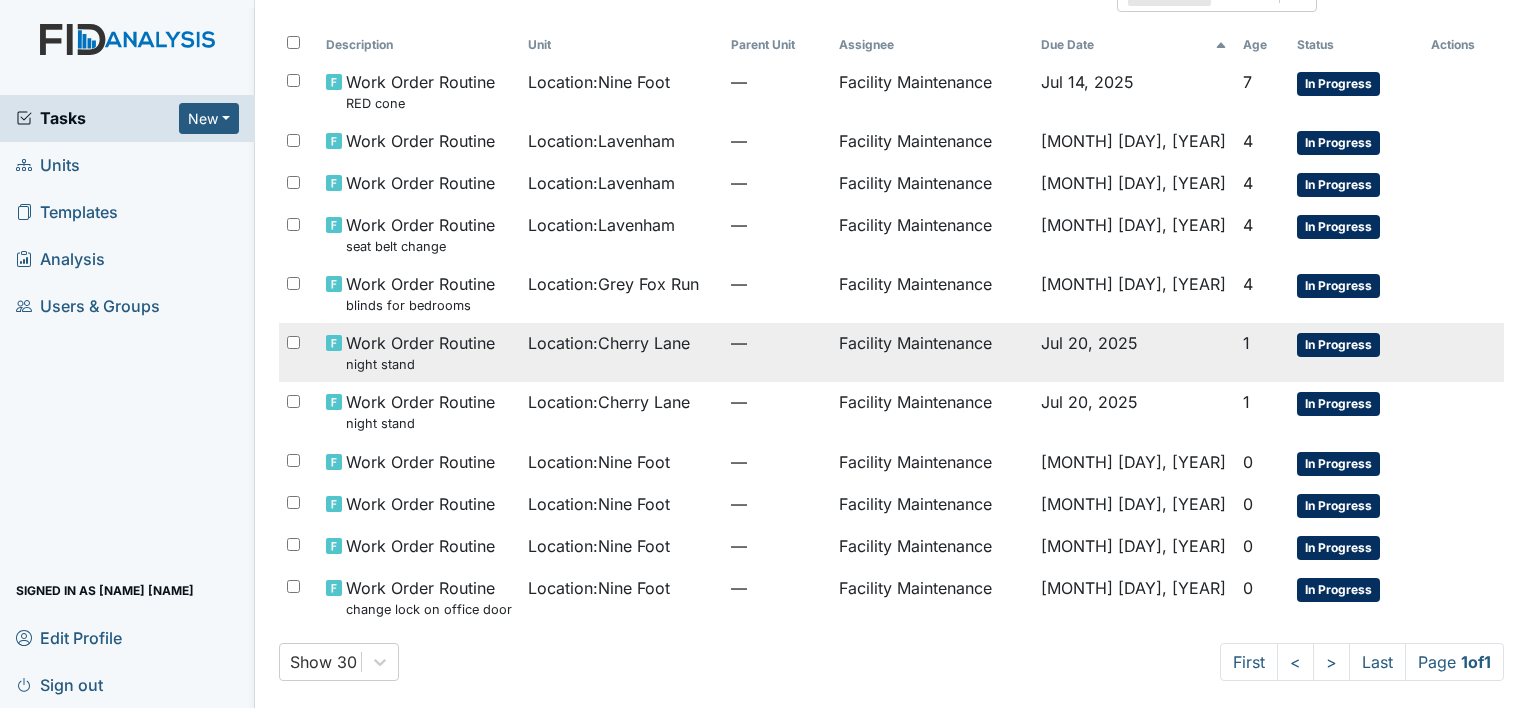 click on "—" at bounding box center [777, 91] 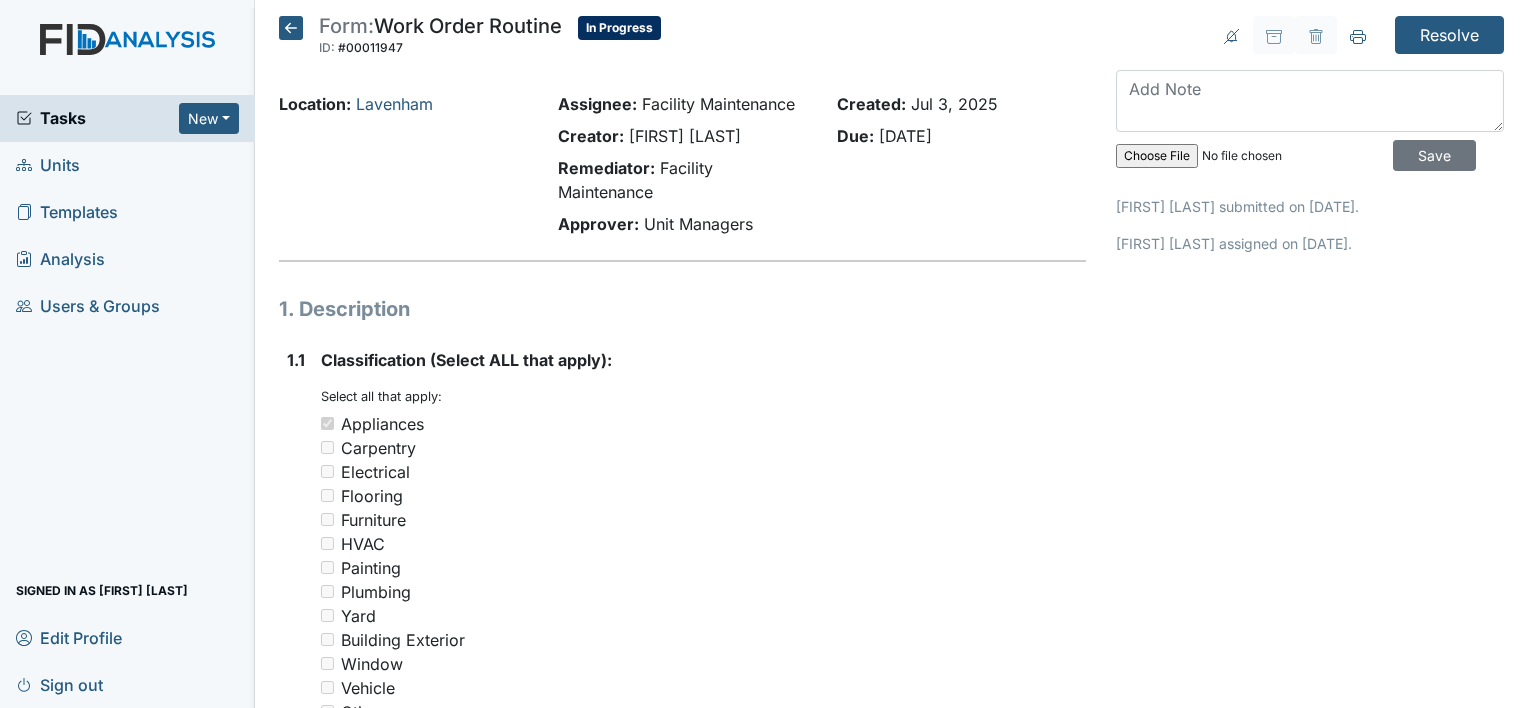 scroll, scrollTop: 0, scrollLeft: 0, axis: both 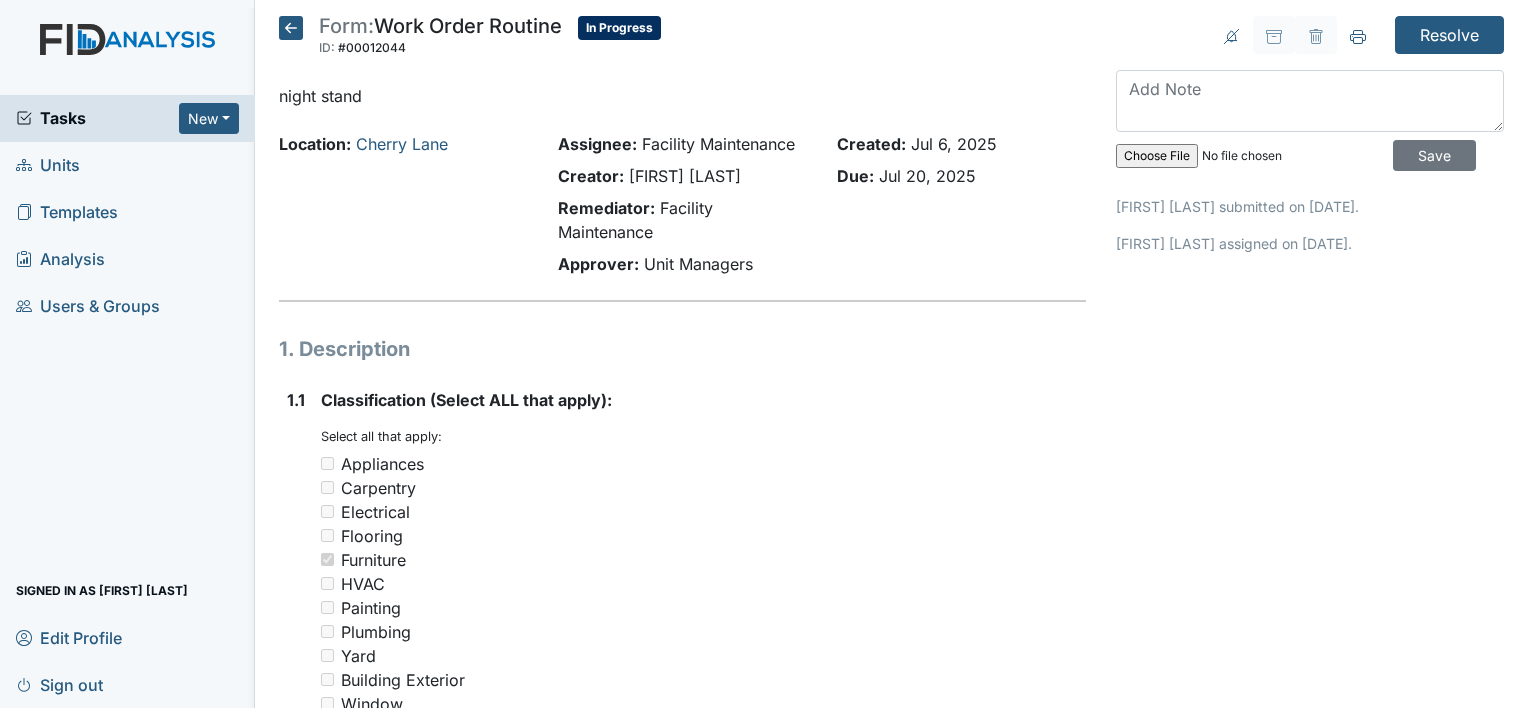 click at bounding box center [291, 28] 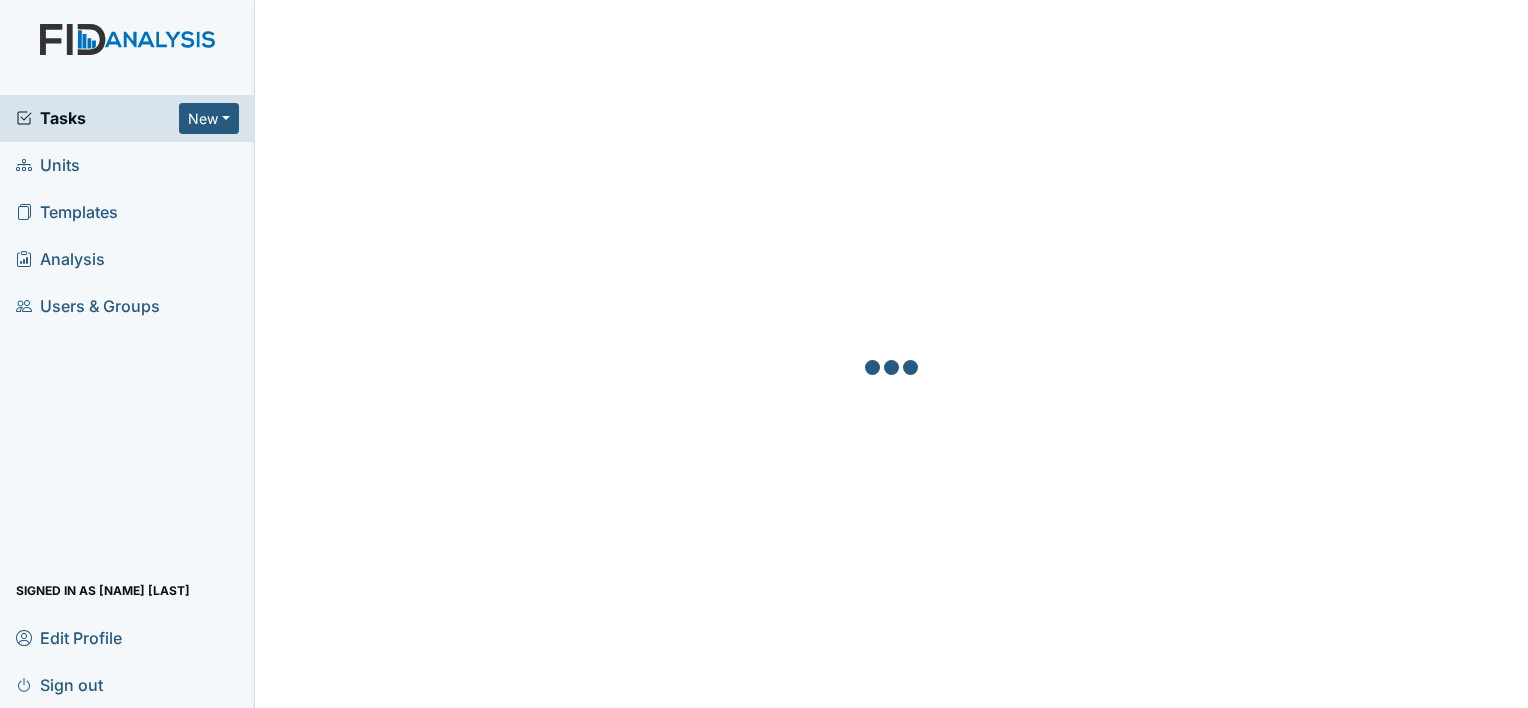scroll, scrollTop: 0, scrollLeft: 0, axis: both 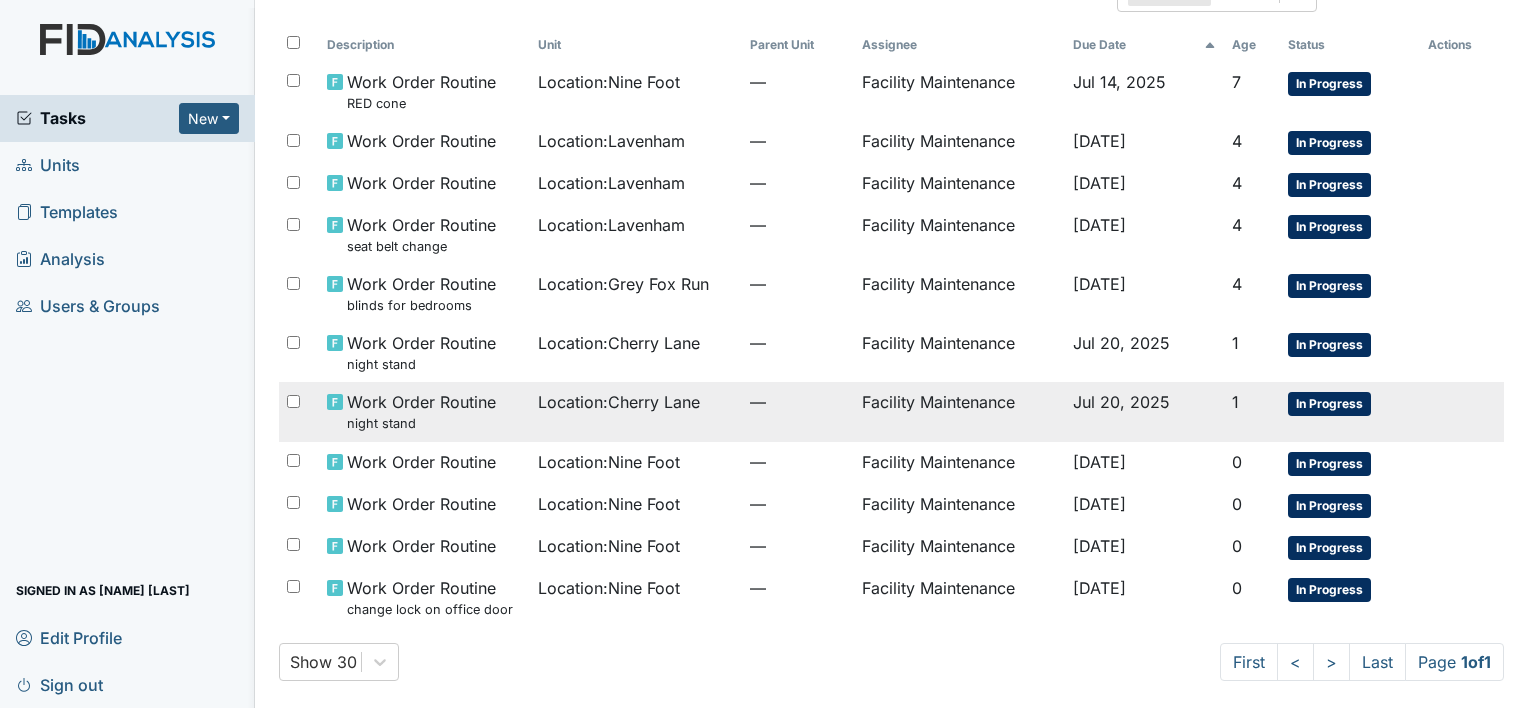 click on "—" at bounding box center [798, 91] 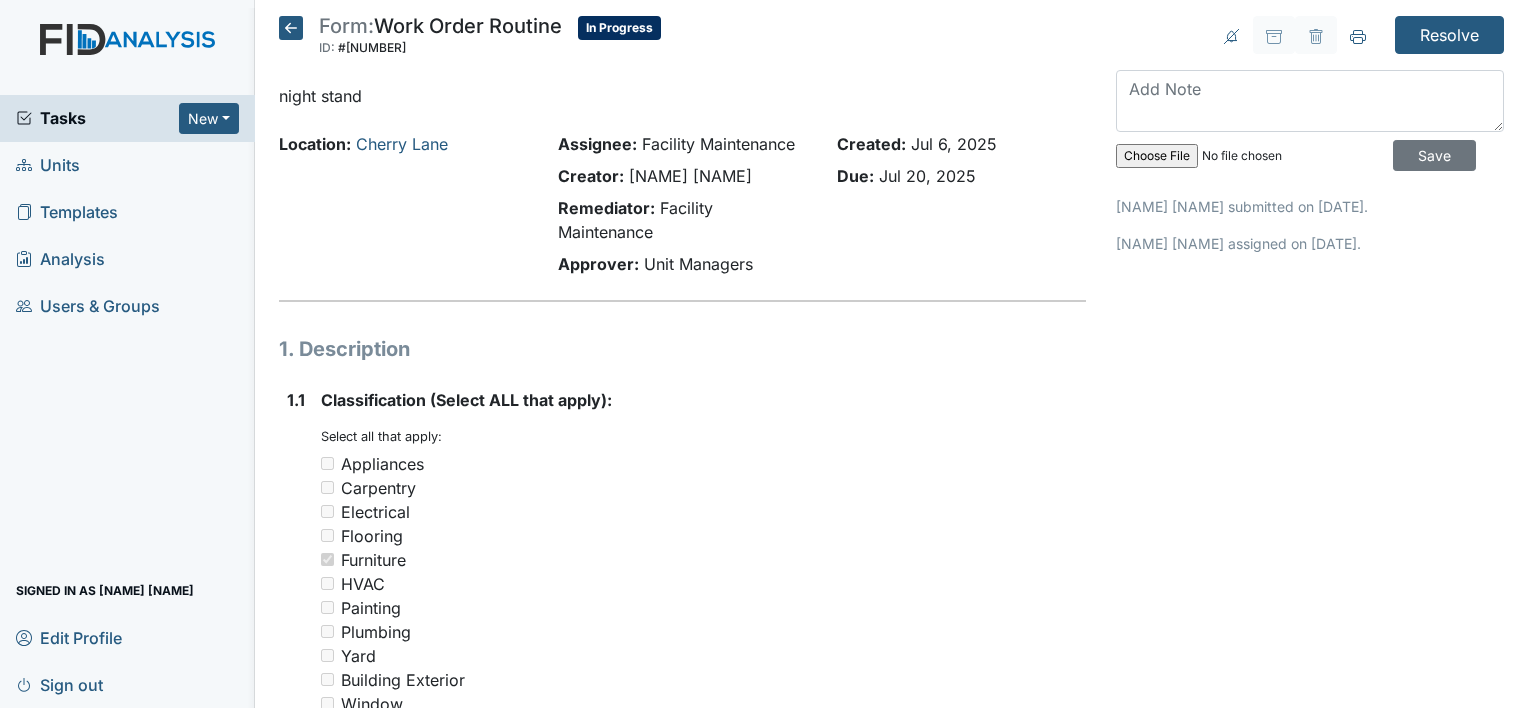 scroll, scrollTop: 0, scrollLeft: 0, axis: both 